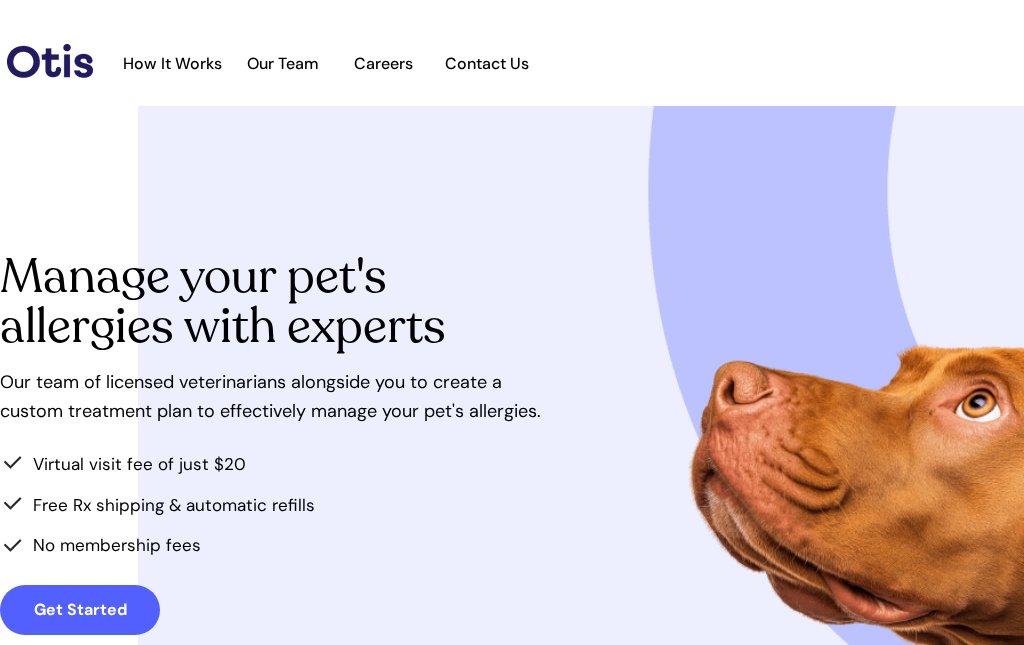 scroll, scrollTop: 0, scrollLeft: 0, axis: both 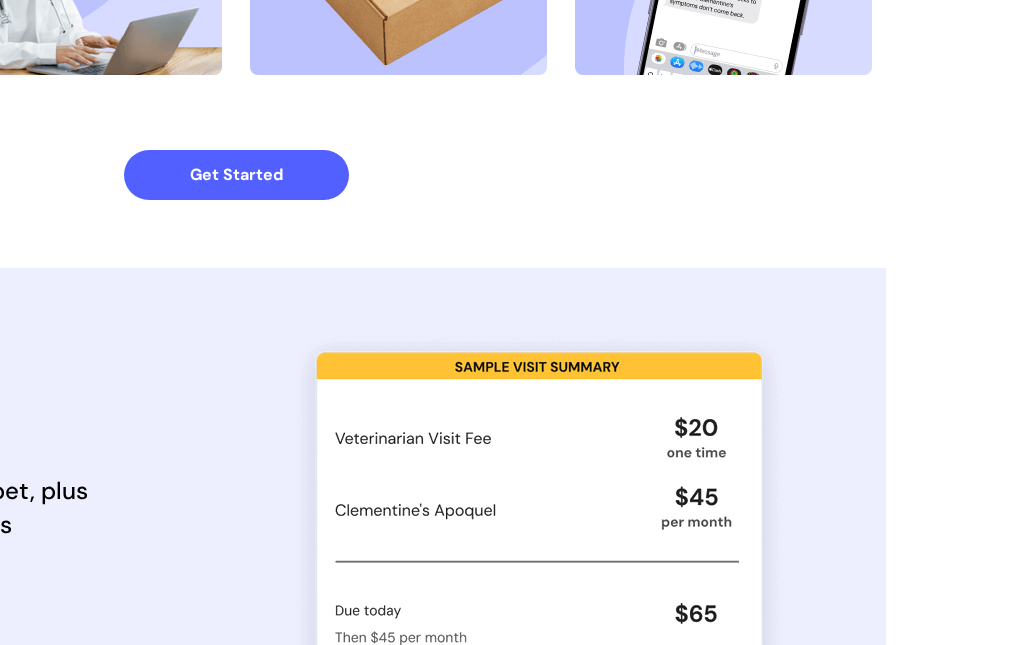 click at bounding box center [236, 523] 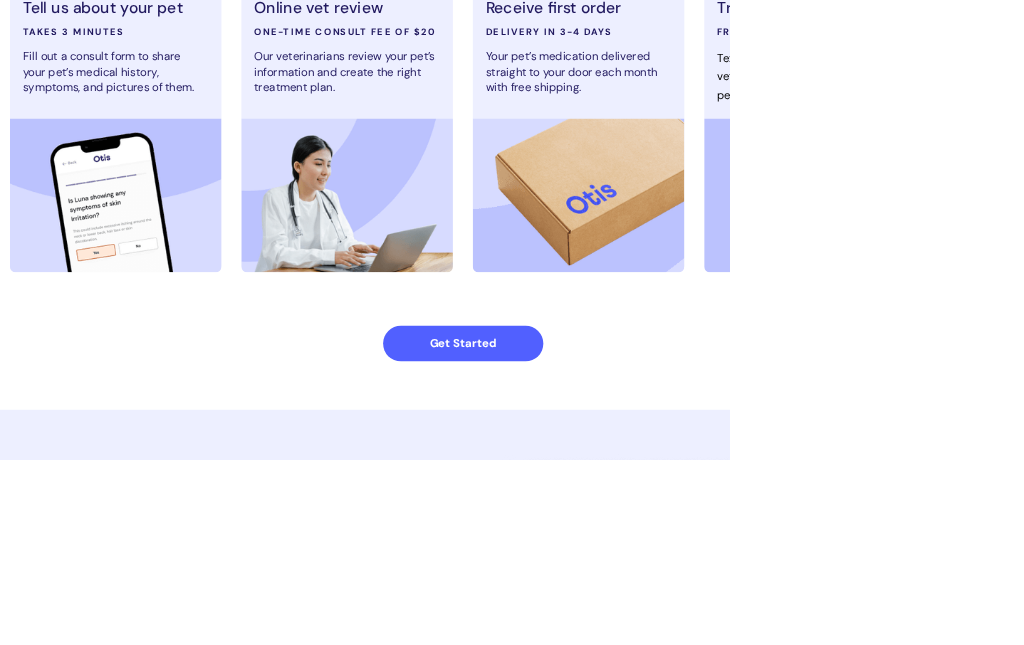 scroll, scrollTop: 1334, scrollLeft: 0, axis: vertical 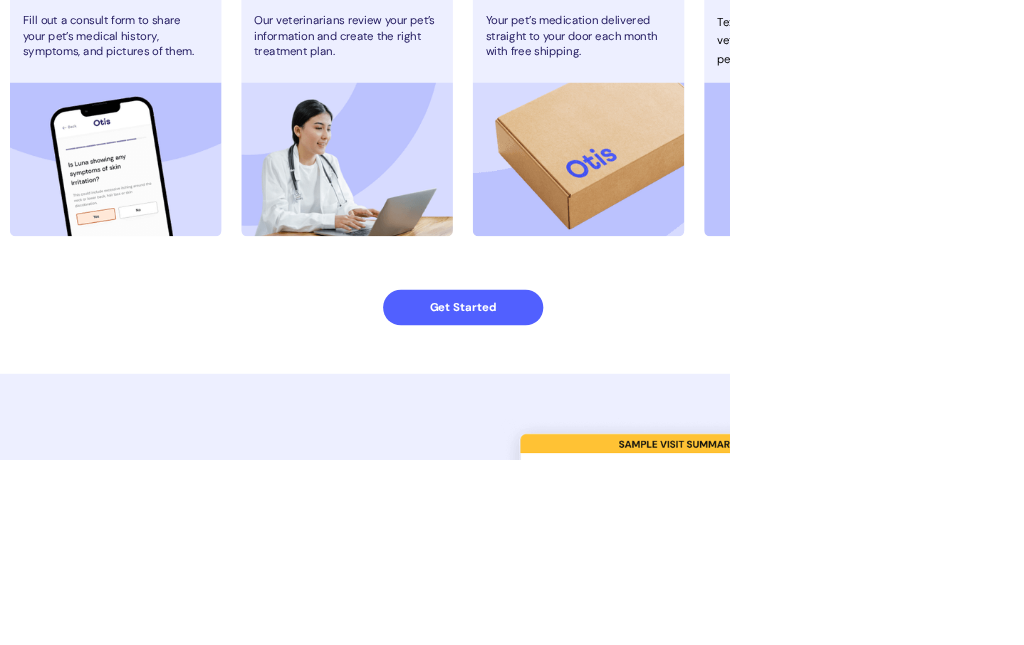 click on "Get Started" at bounding box center [650, 431] 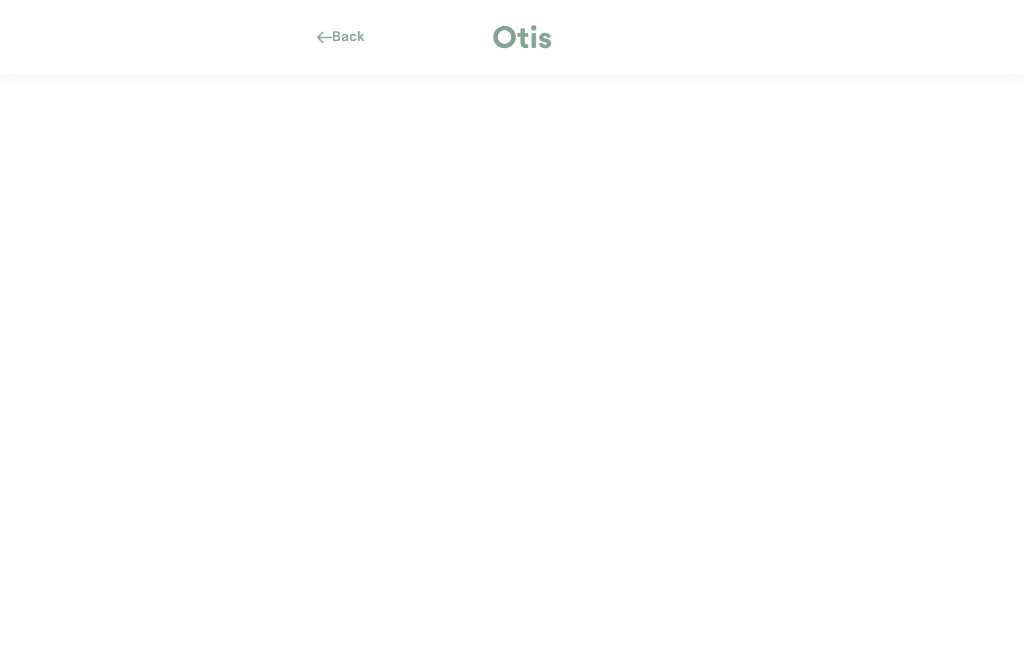 scroll, scrollTop: 0, scrollLeft: 0, axis: both 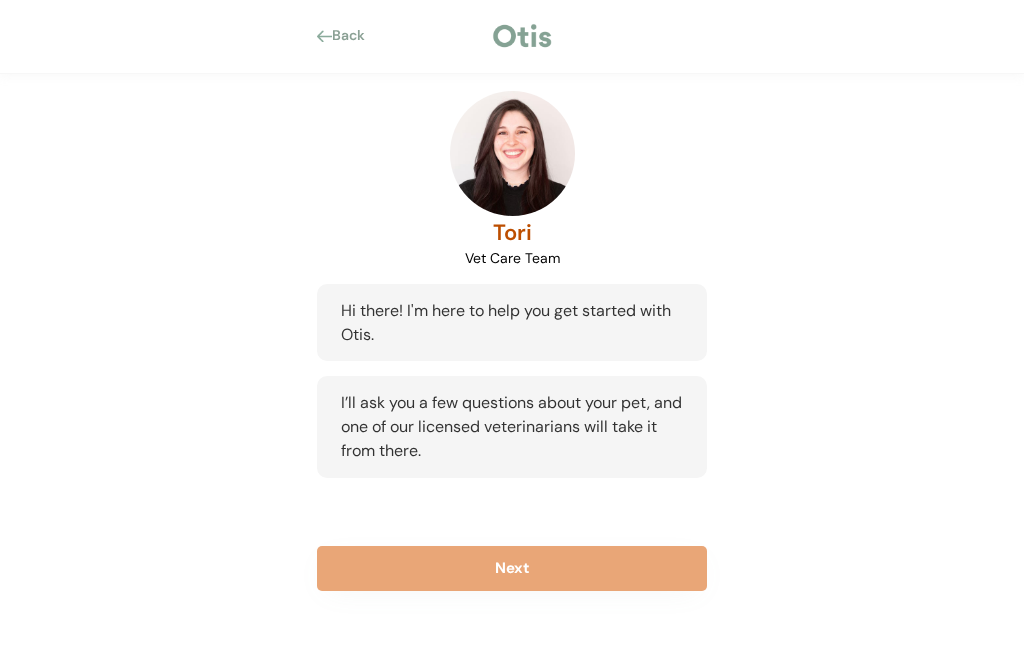 click on "Next" at bounding box center [512, 569] 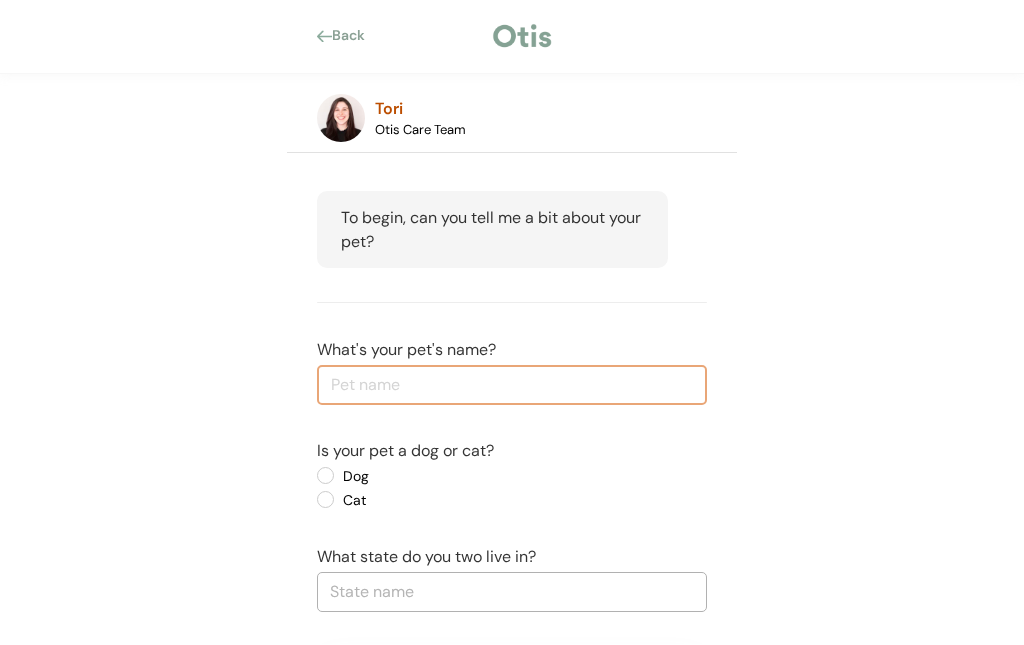 scroll, scrollTop: 109, scrollLeft: 0, axis: vertical 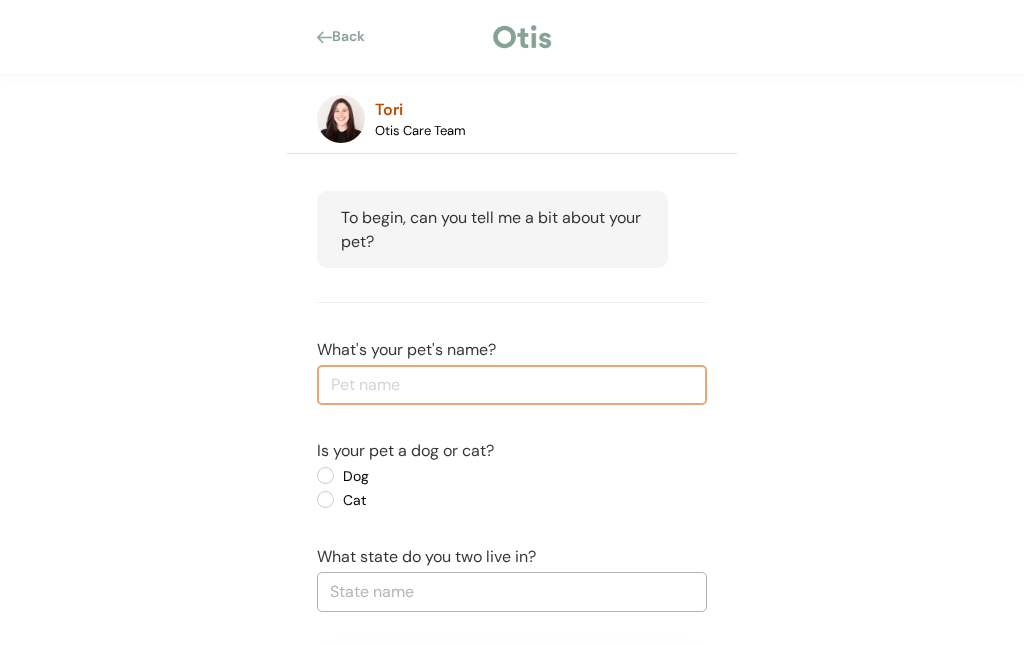 click at bounding box center (512, 385) 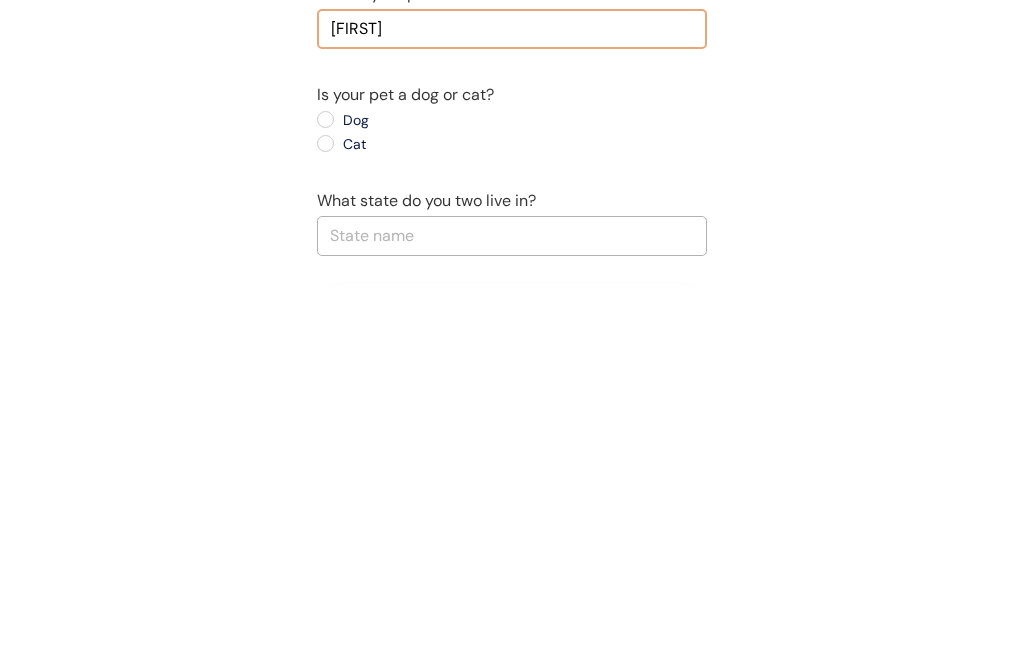 type on "[PERSON]" 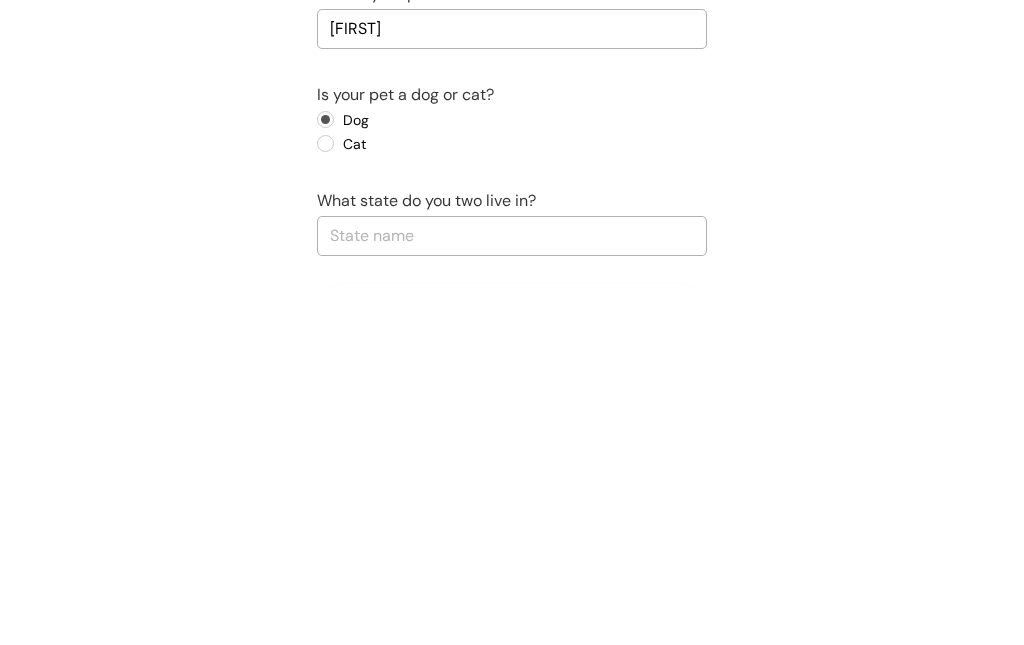scroll, scrollTop: 208, scrollLeft: 0, axis: vertical 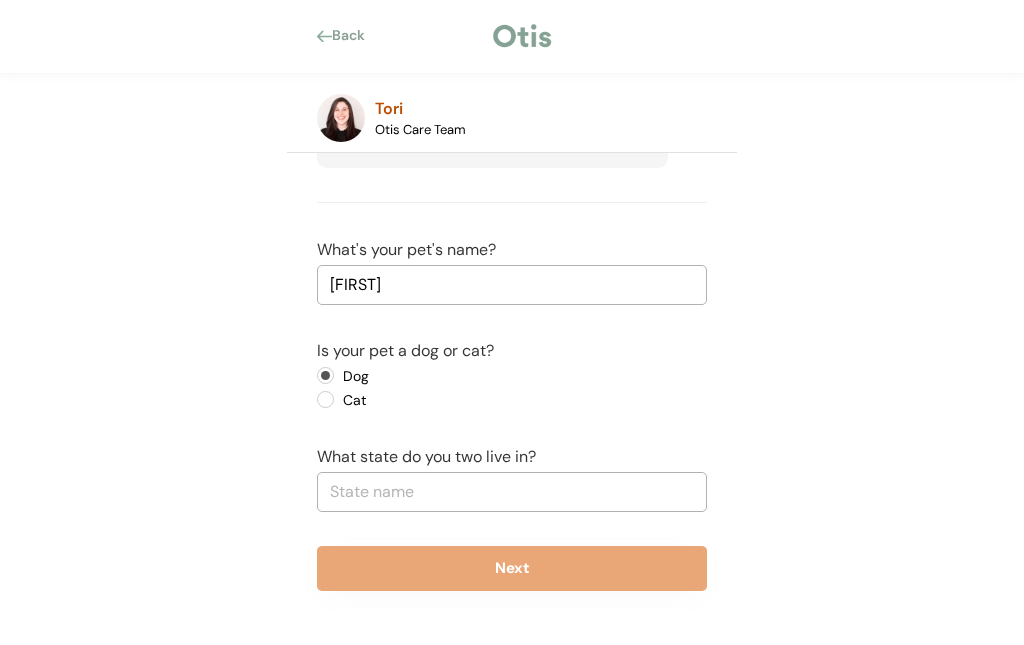 click at bounding box center (512, 493) 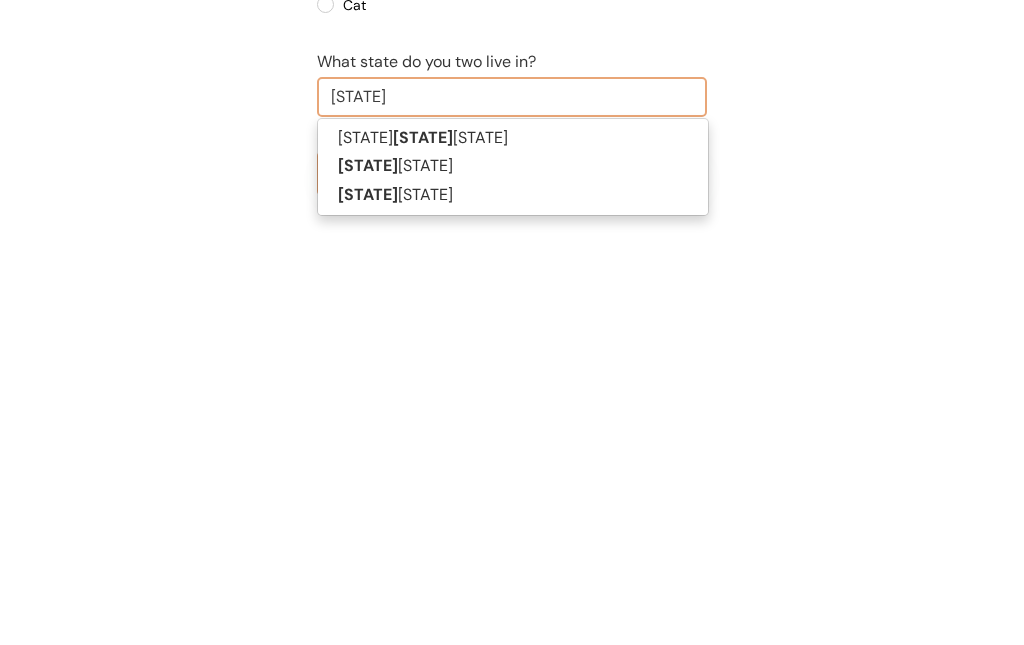 type on "Virginia" 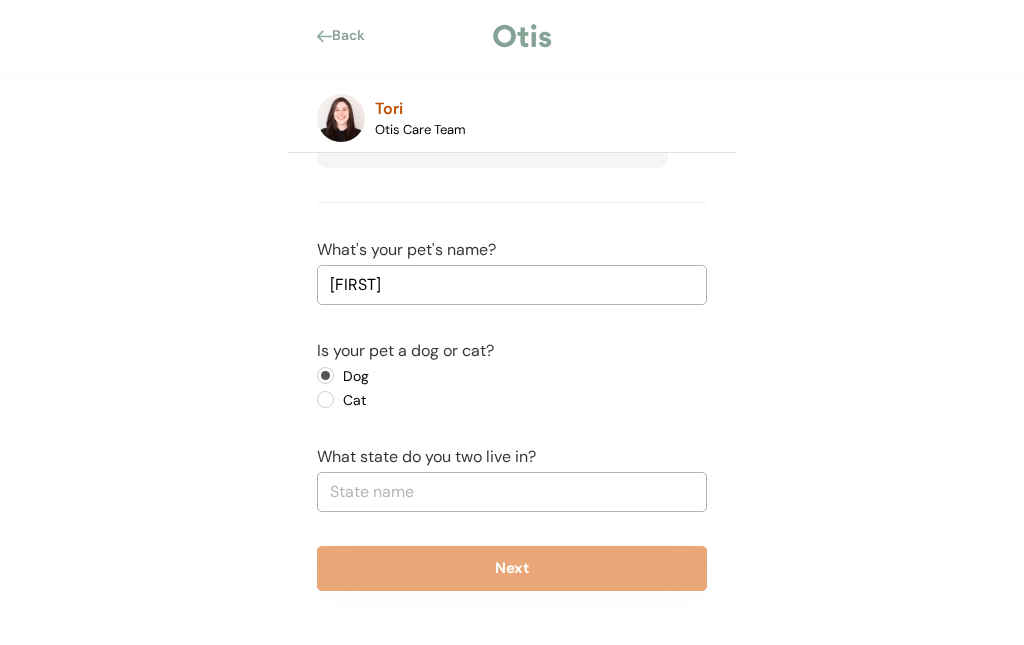 click at bounding box center [512, 493] 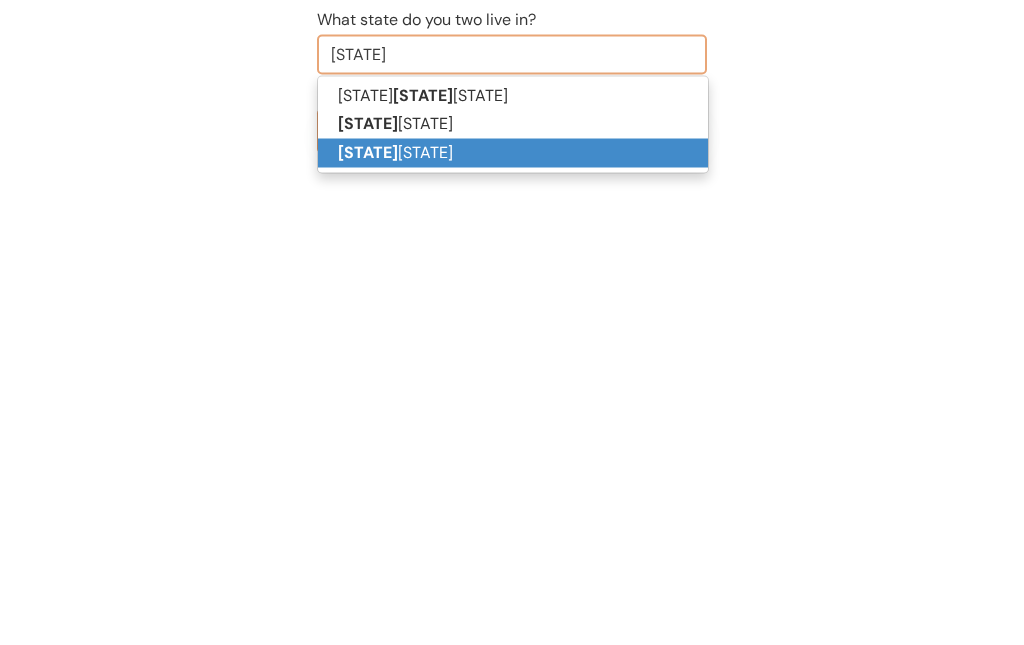 click on "Vi rginia" at bounding box center (513, 591) 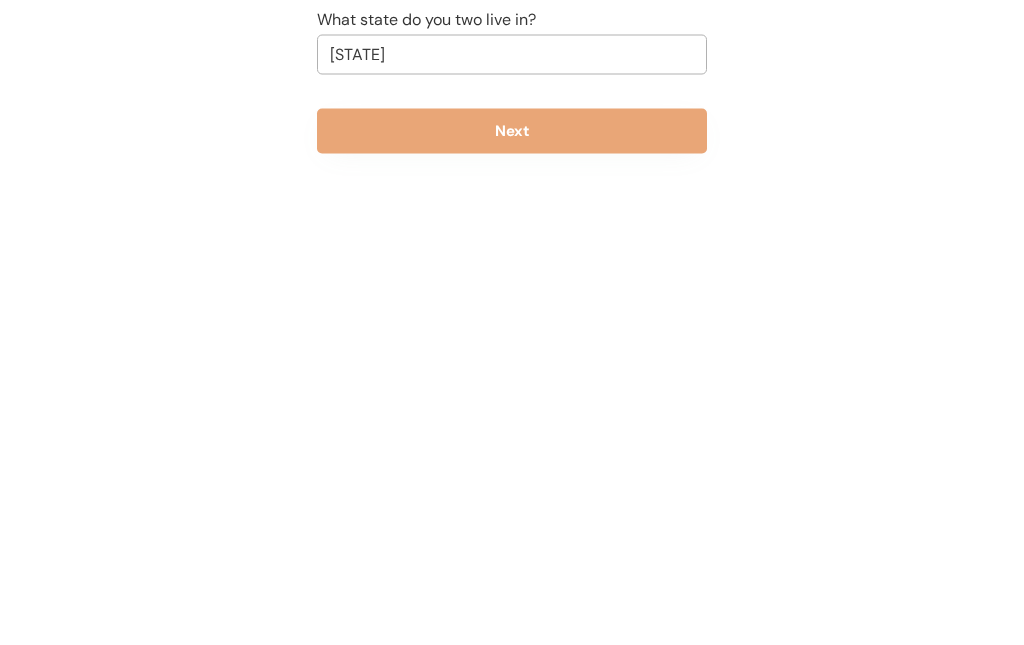 click on "Next" at bounding box center [512, 569] 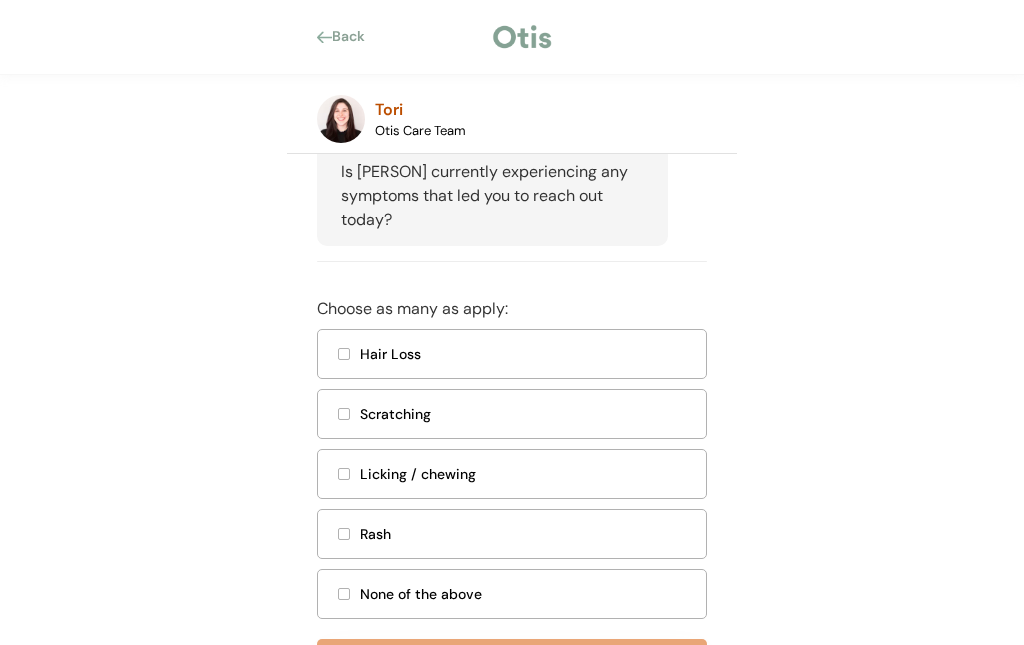 scroll, scrollTop: 508, scrollLeft: 0, axis: vertical 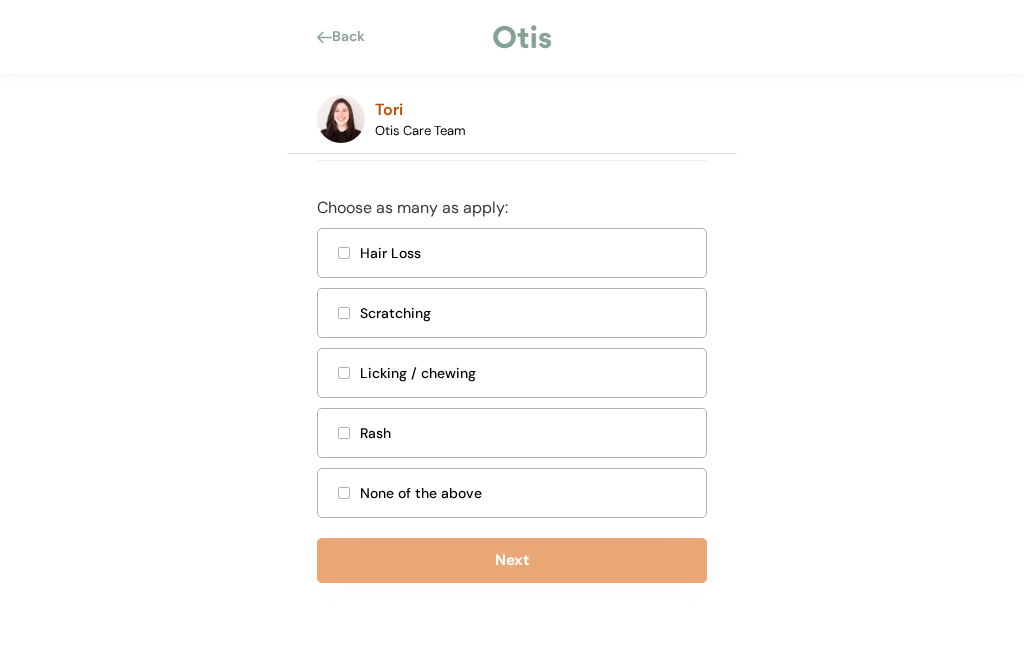 click at bounding box center (344, 313) 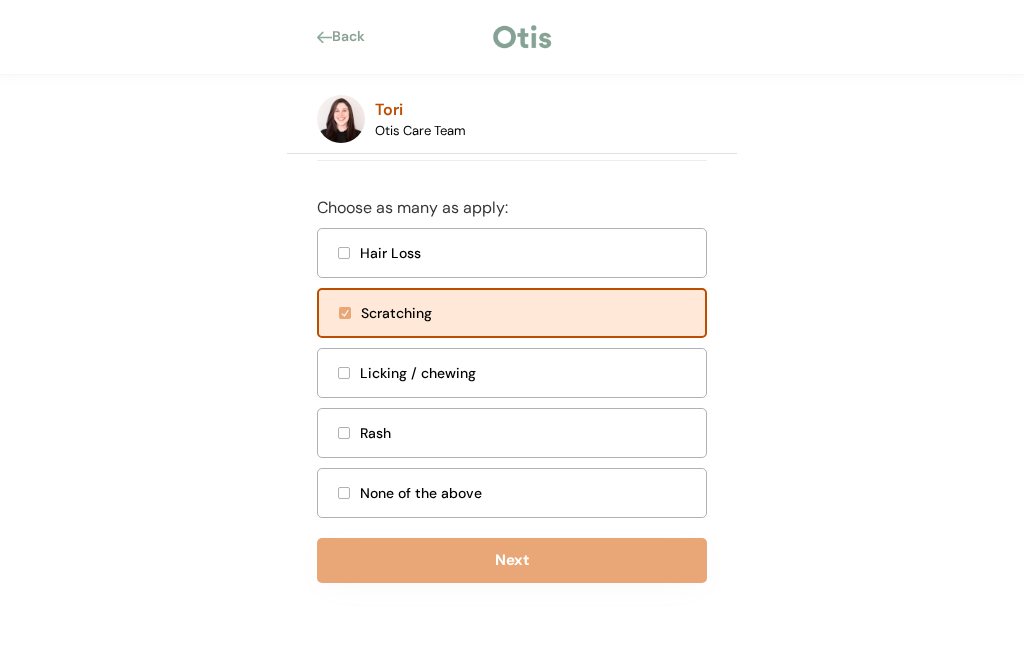 click at bounding box center [344, 373] 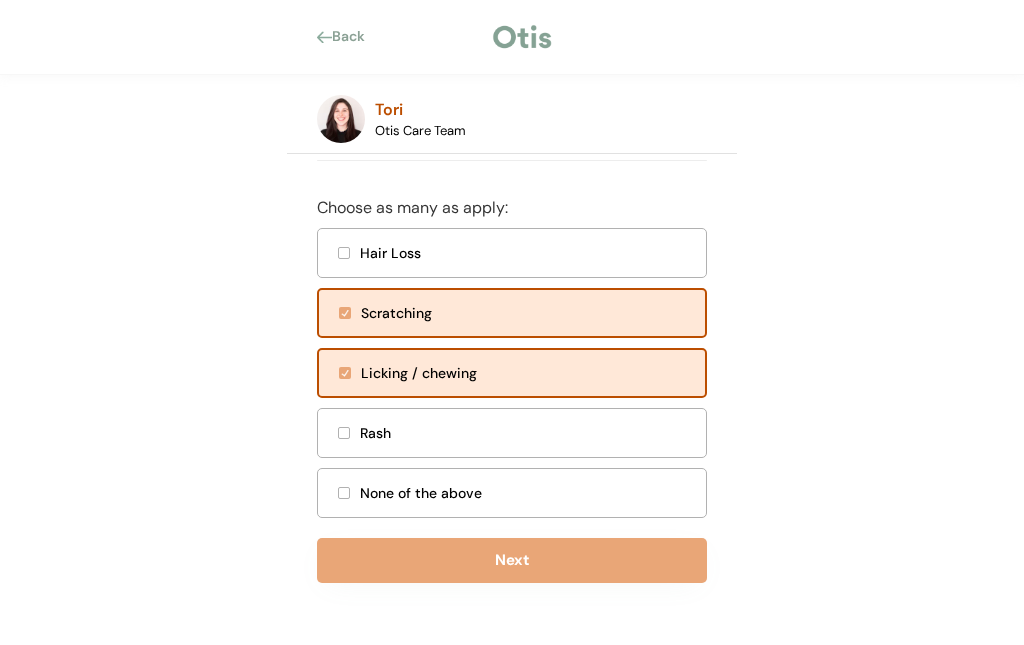 click at bounding box center [344, 433] 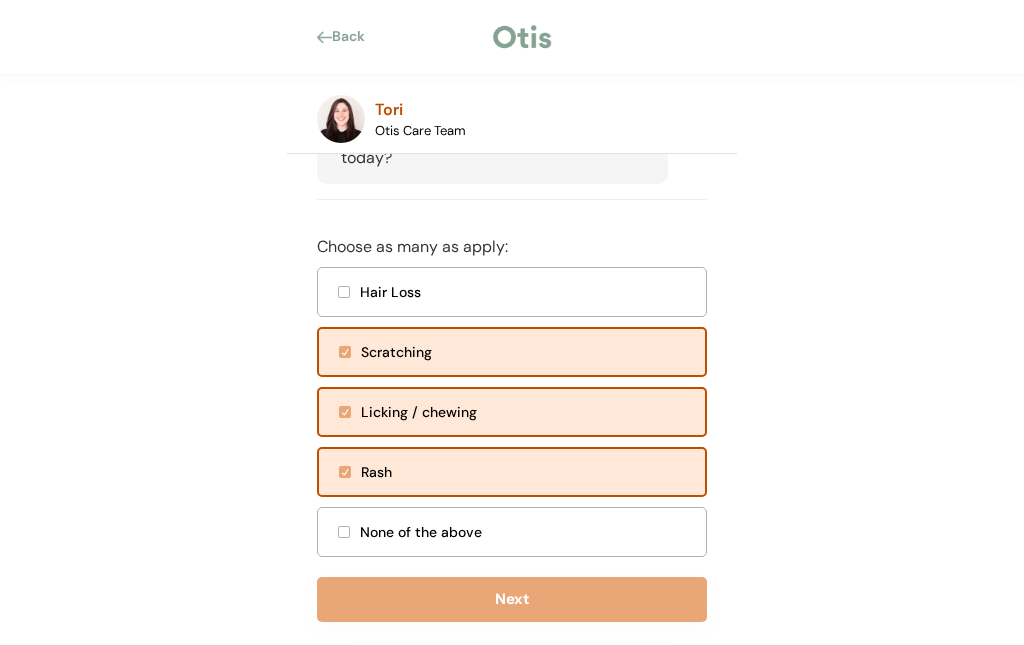 click on "Next" at bounding box center (512, 599) 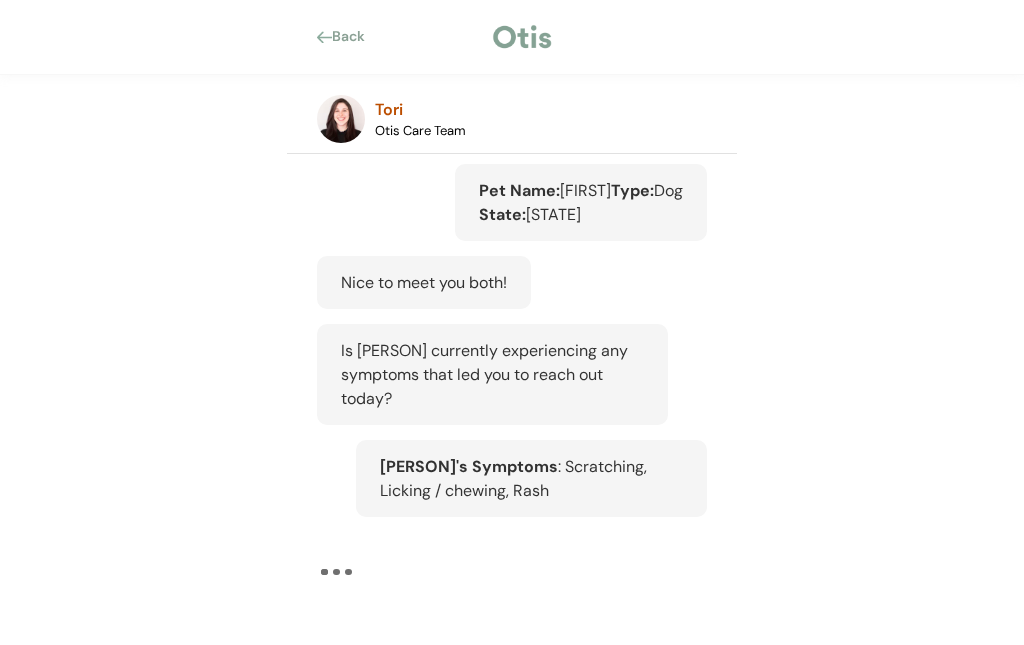 scroll, scrollTop: 173, scrollLeft: 0, axis: vertical 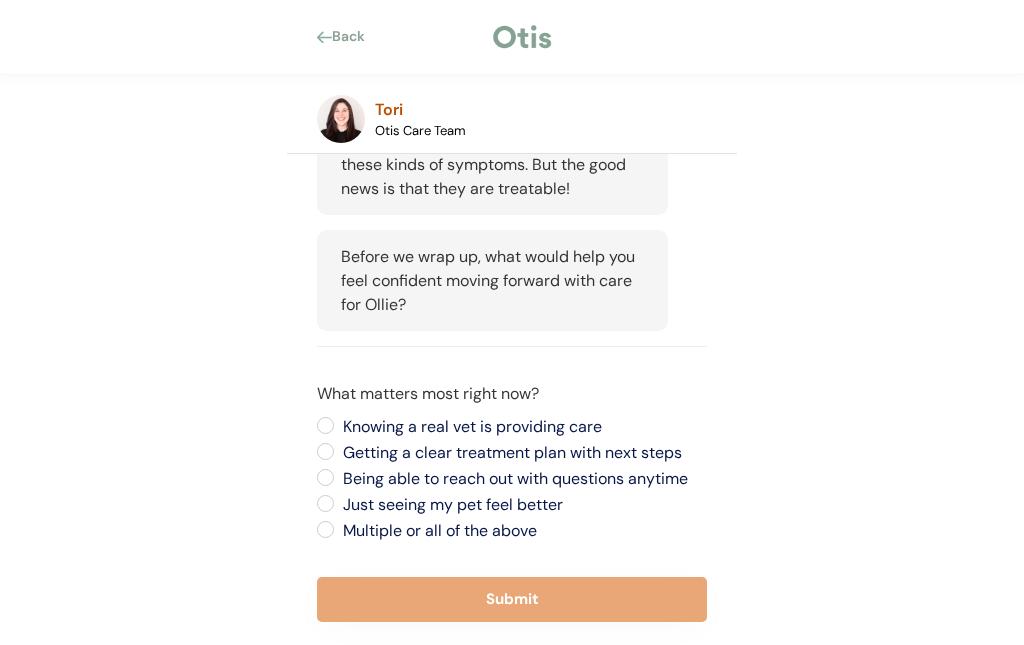 click on "Just seeing my pet feel better" at bounding box center (522, 505) 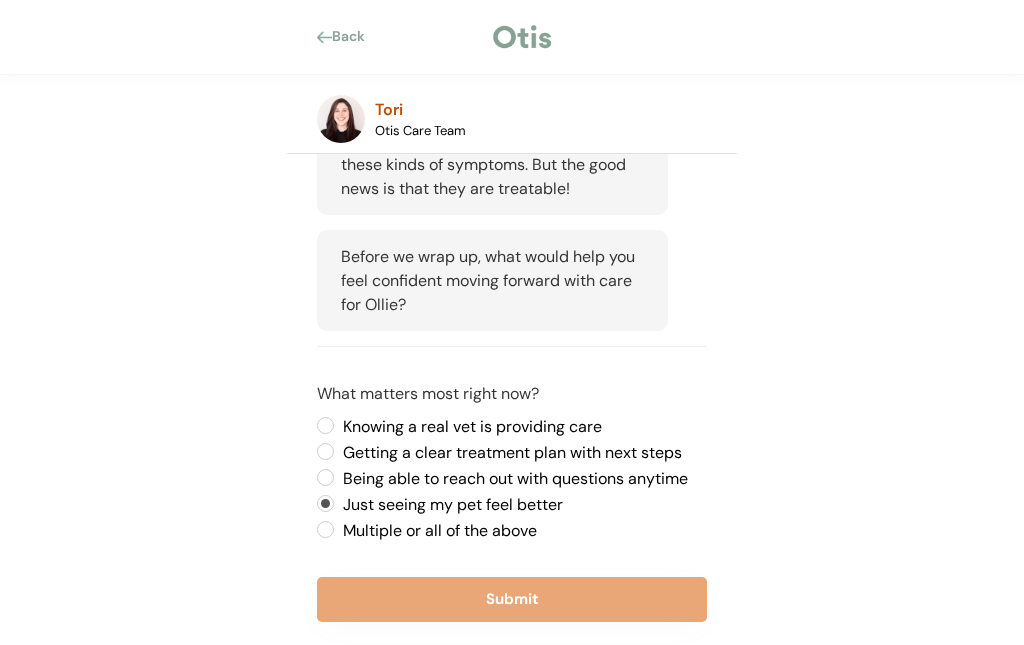 click on "Submit" at bounding box center (512, 599) 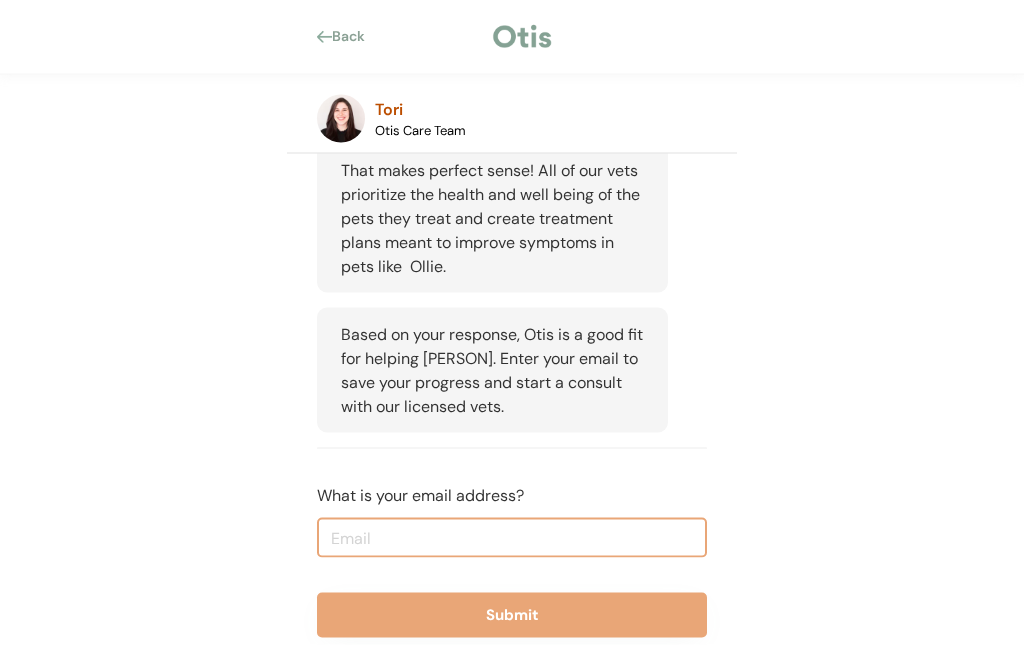 scroll, scrollTop: 980, scrollLeft: 0, axis: vertical 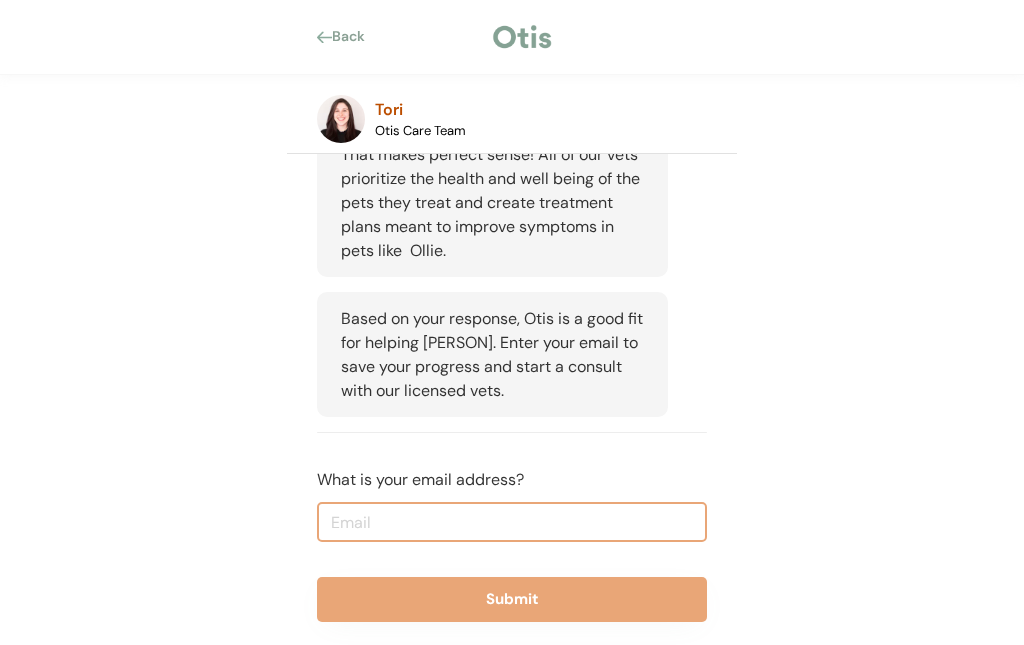 click at bounding box center [512, 522] 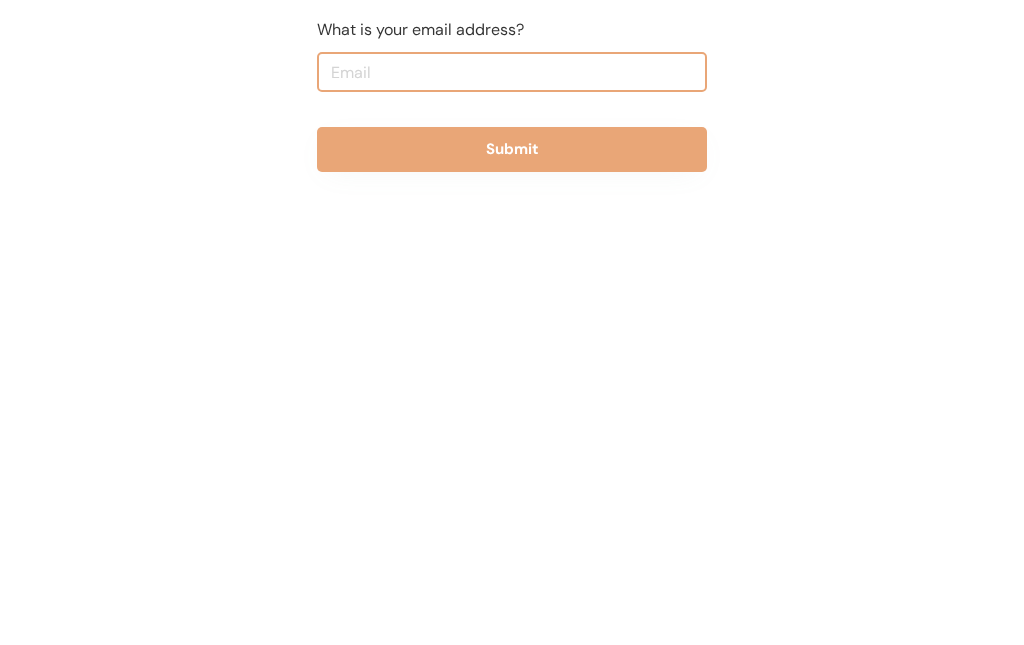 type on "robsball@hotmail.com" 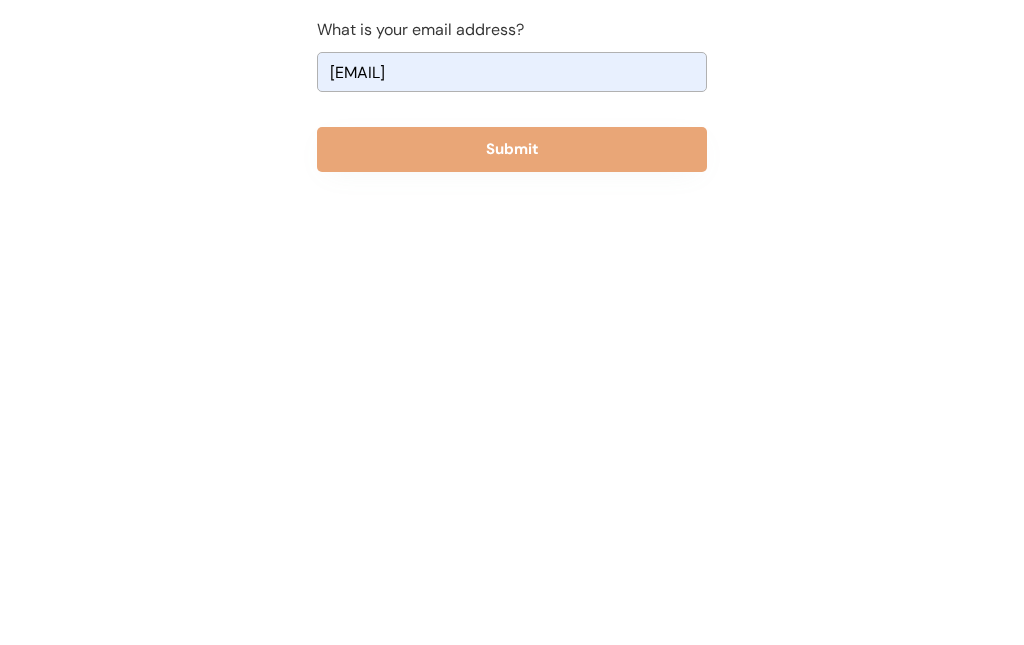 scroll, scrollTop: 1059, scrollLeft: 0, axis: vertical 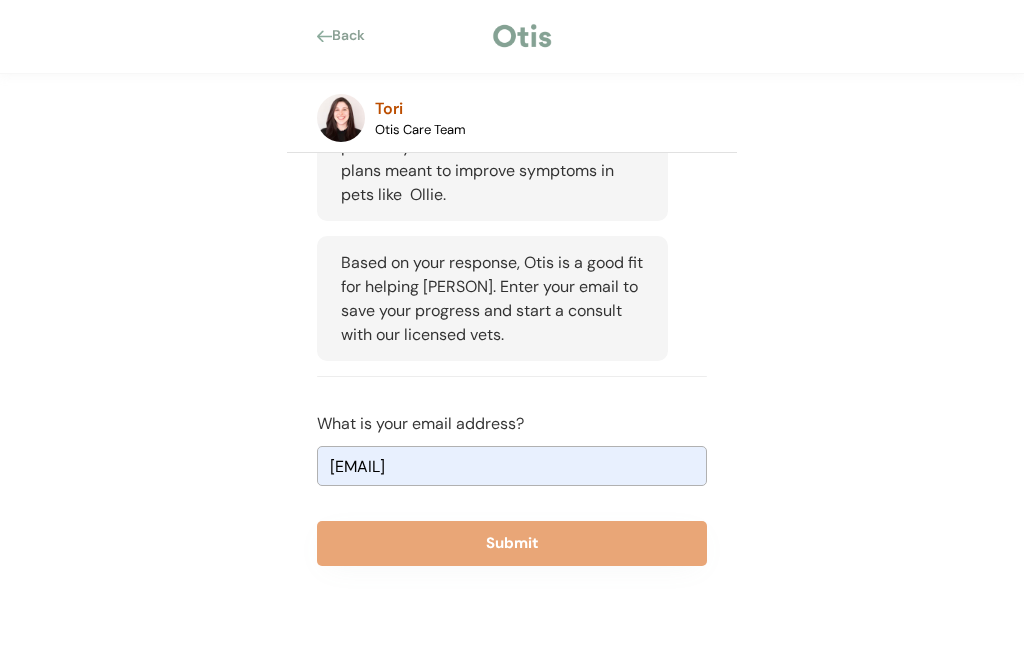 click on "Submit" at bounding box center (512, 544) 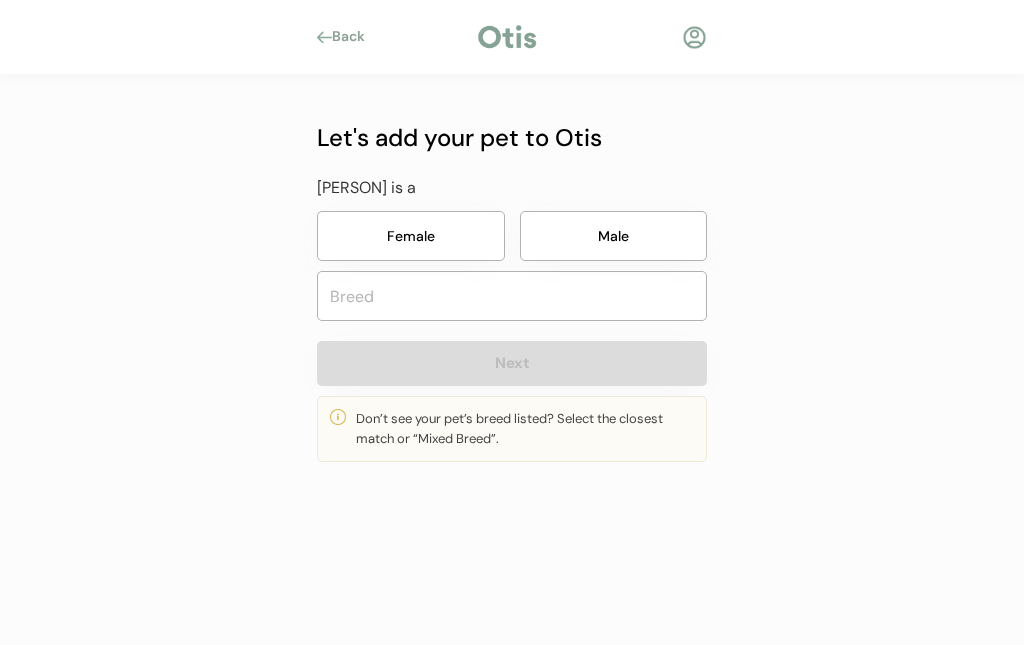 scroll, scrollTop: 0, scrollLeft: 0, axis: both 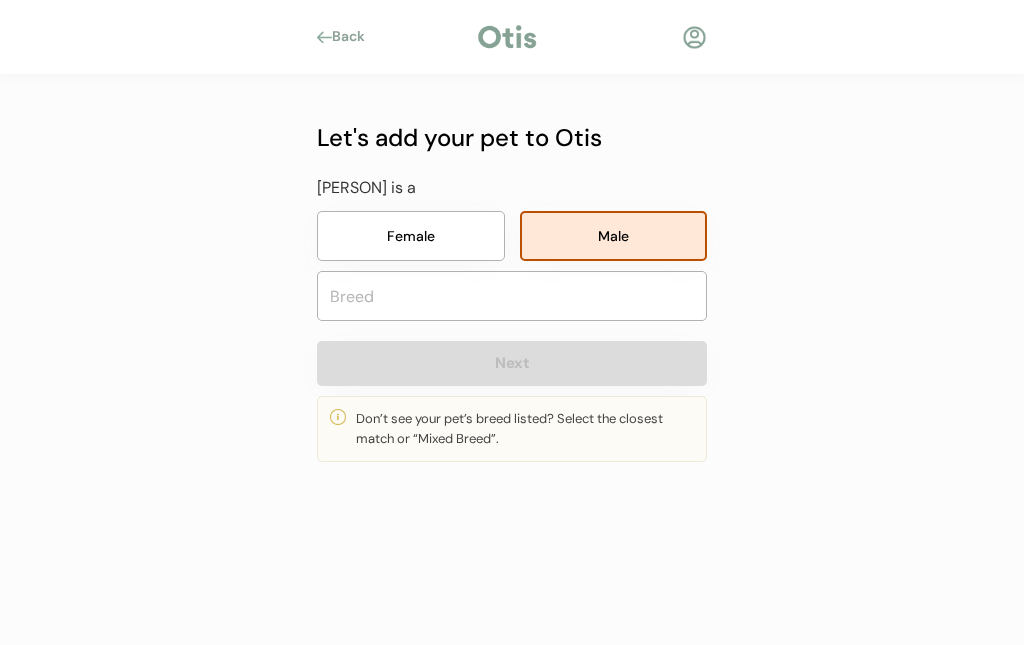 click at bounding box center [512, 296] 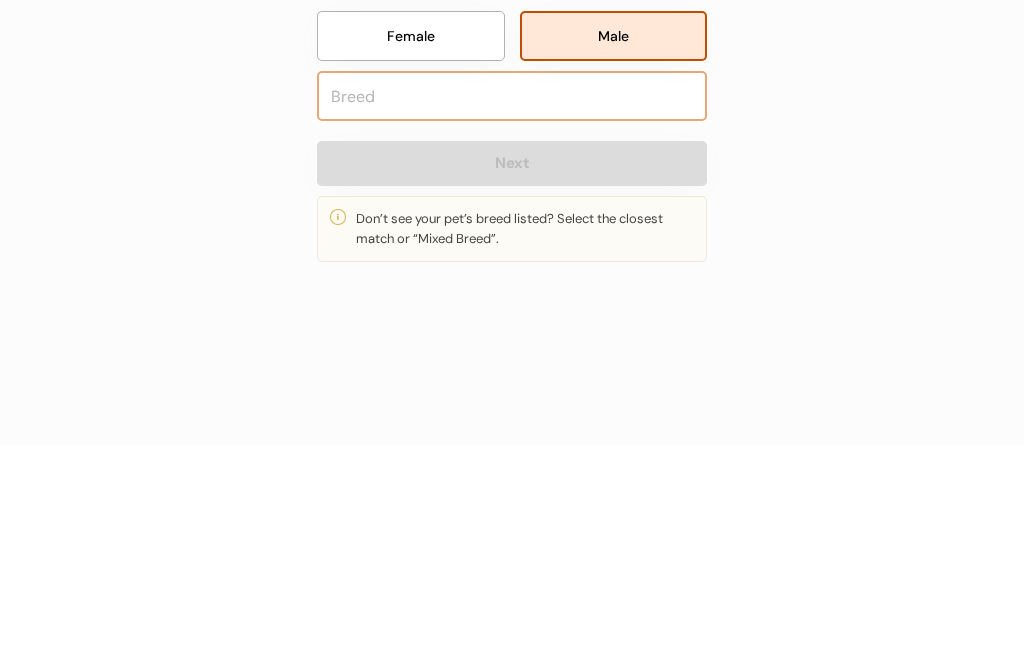 type on "D" 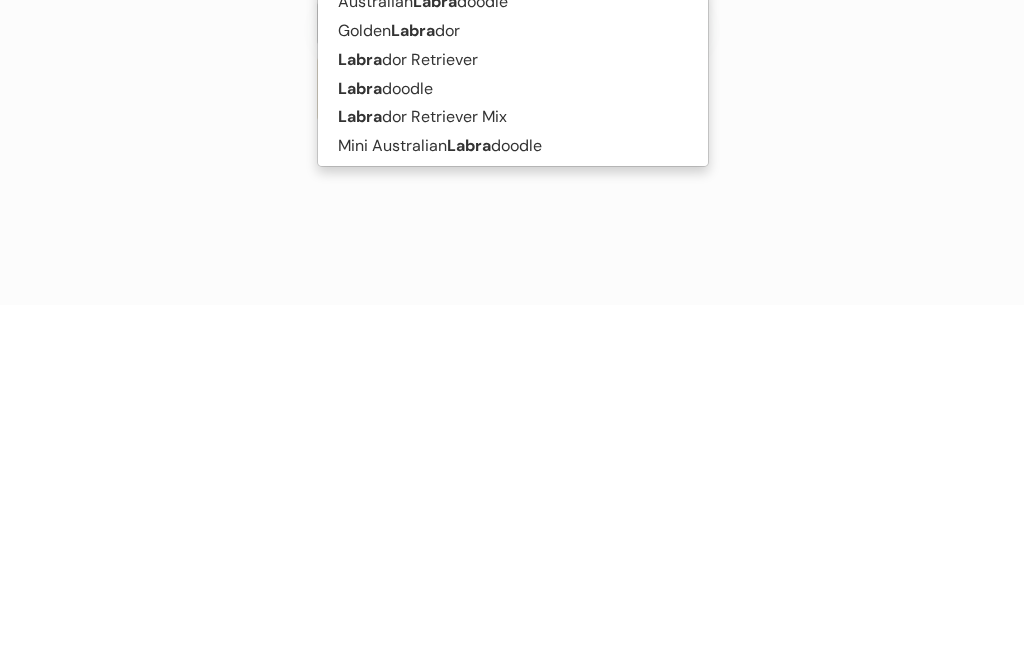 click on "Labra doodle" at bounding box center [513, 429] 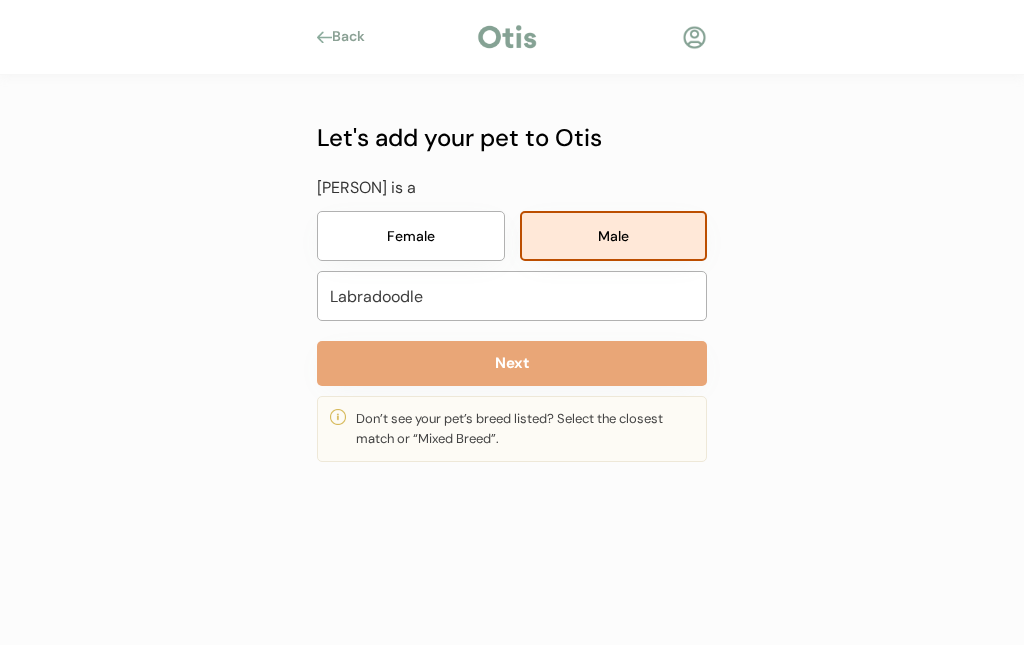 click on "Next" at bounding box center (512, 363) 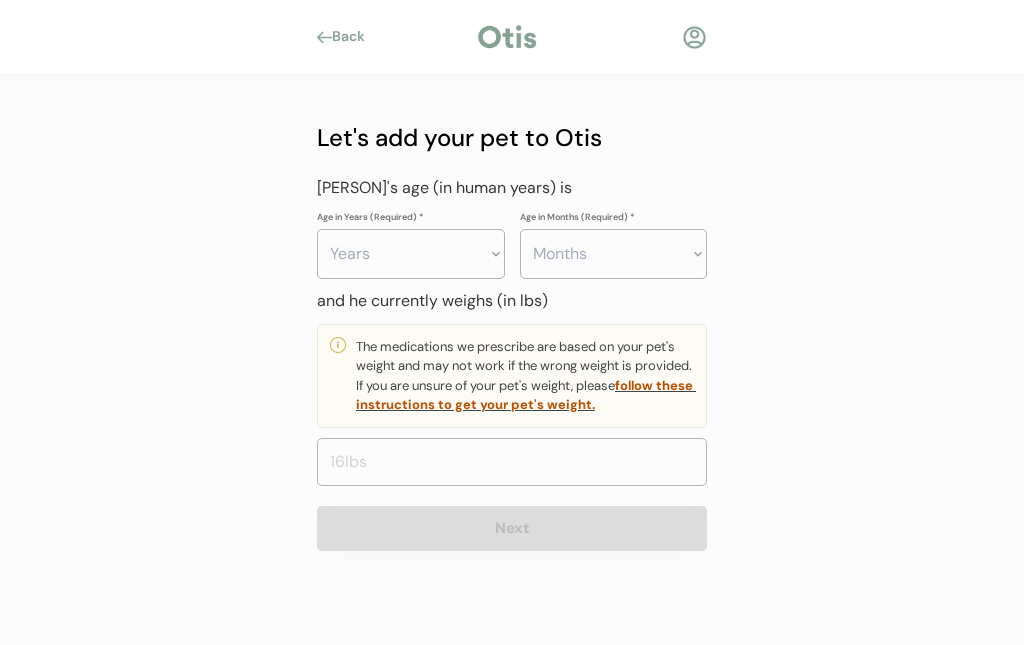 click on "Years 0 1 2 3 4 5 6 7 8 9 10 11 12 13 14 15 16 17 18 19 20" at bounding box center [411, 254] 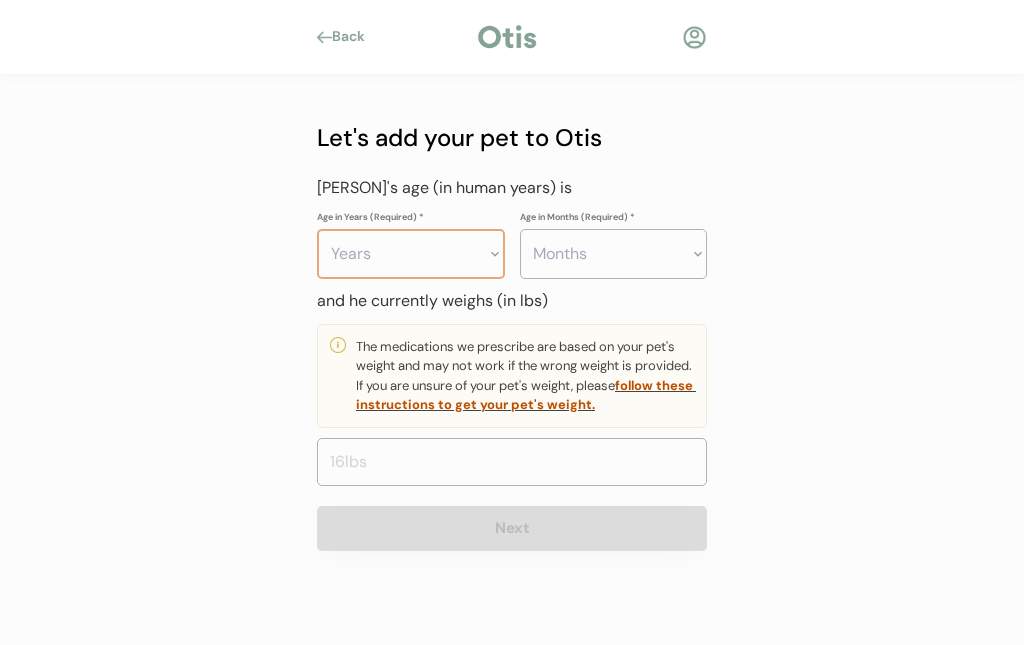 select on "9" 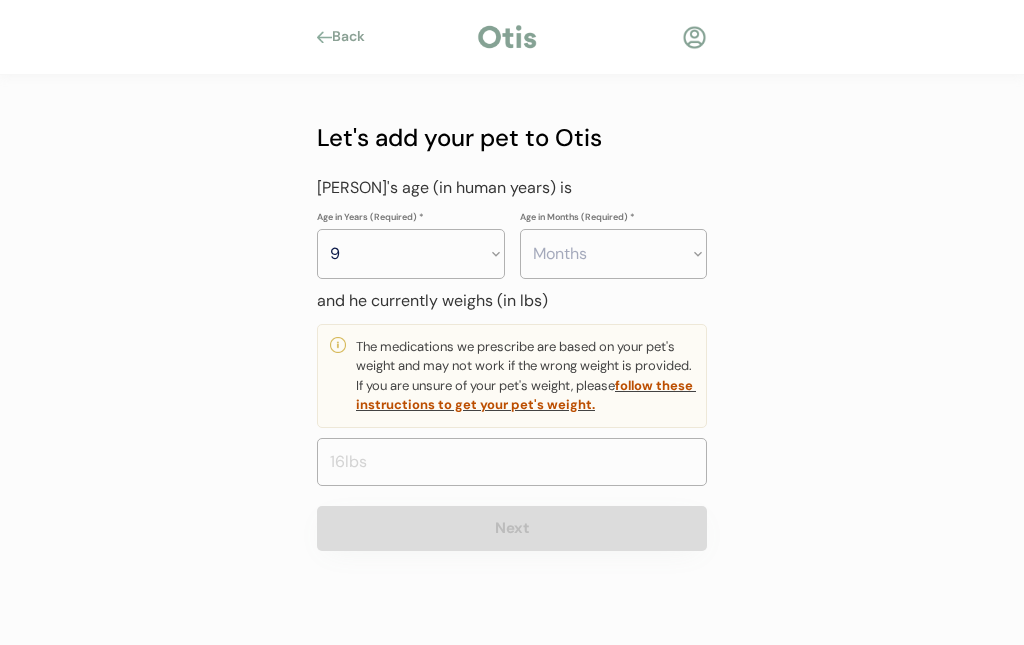 click on "Months 0 1 2 3 4 5 6 7 8 9 10 11" at bounding box center (614, 254) 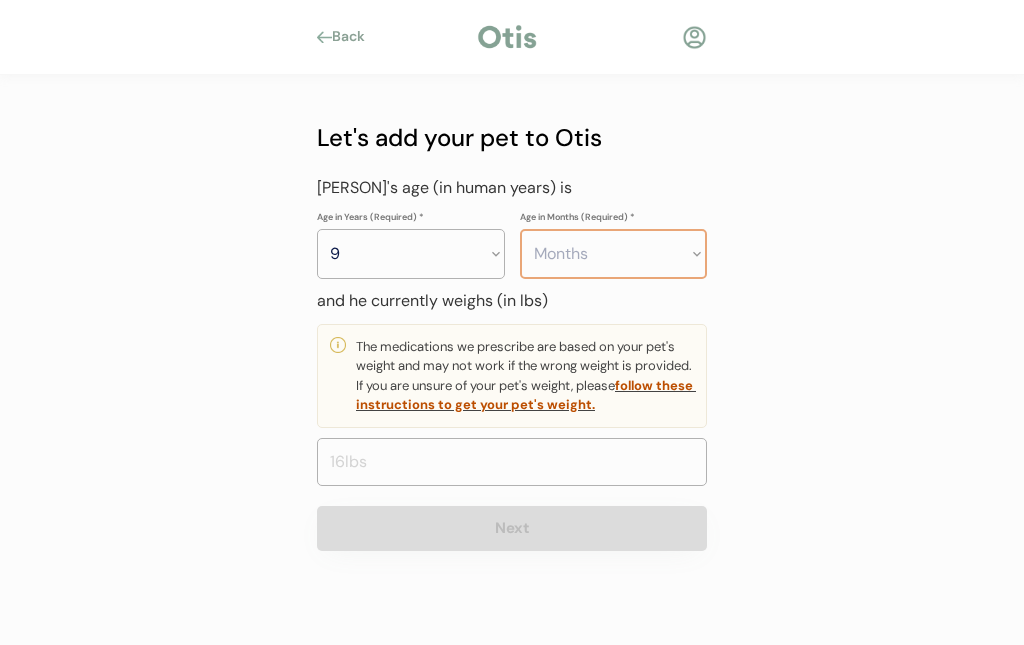 select on "1" 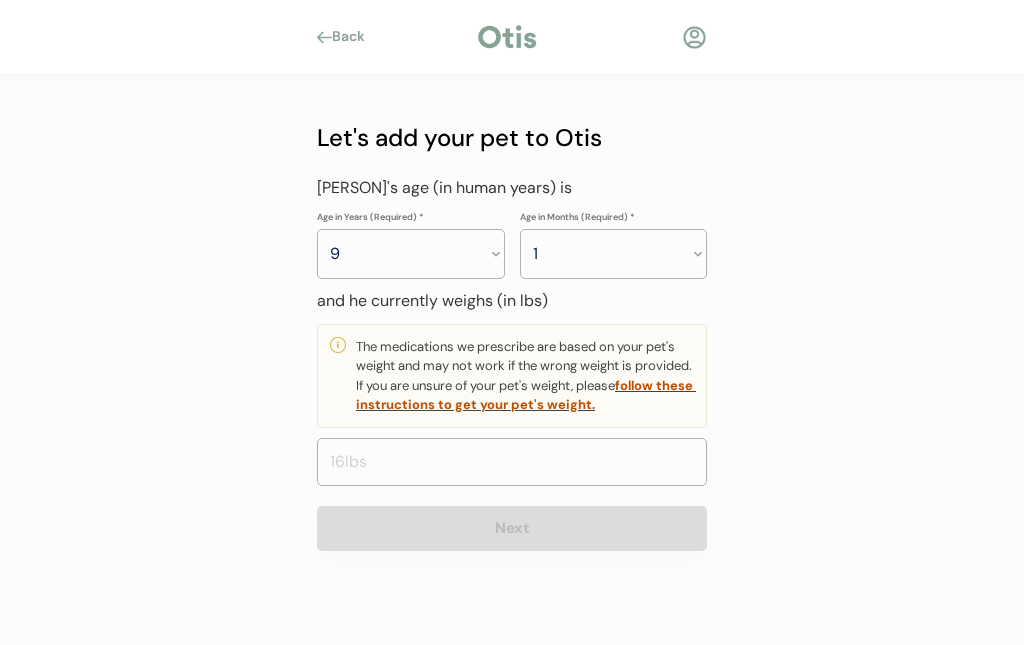 click at bounding box center [512, 462] 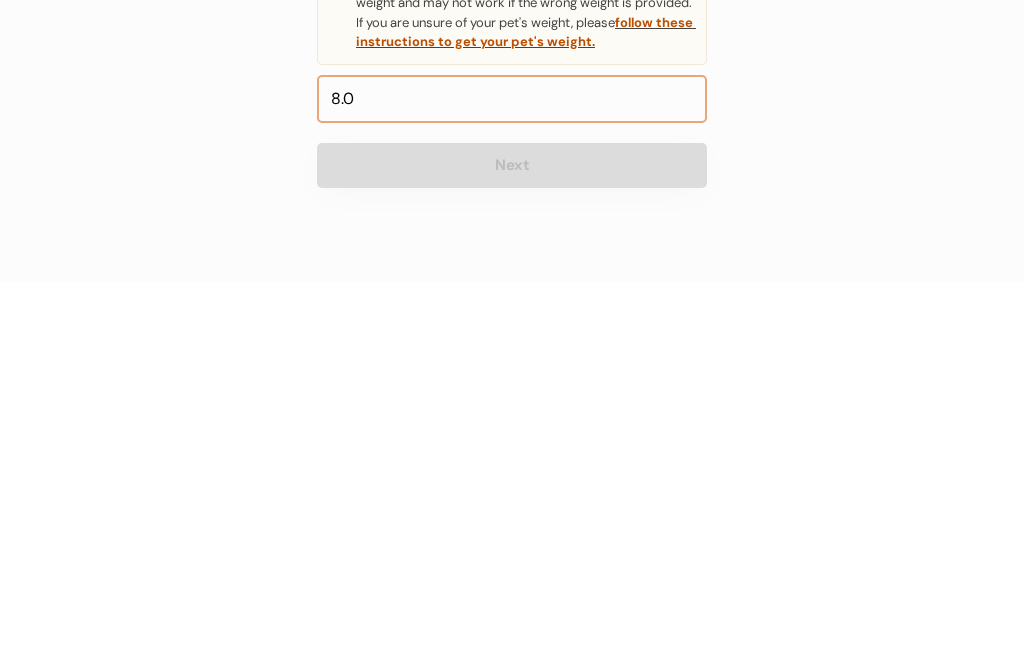type on "89.0" 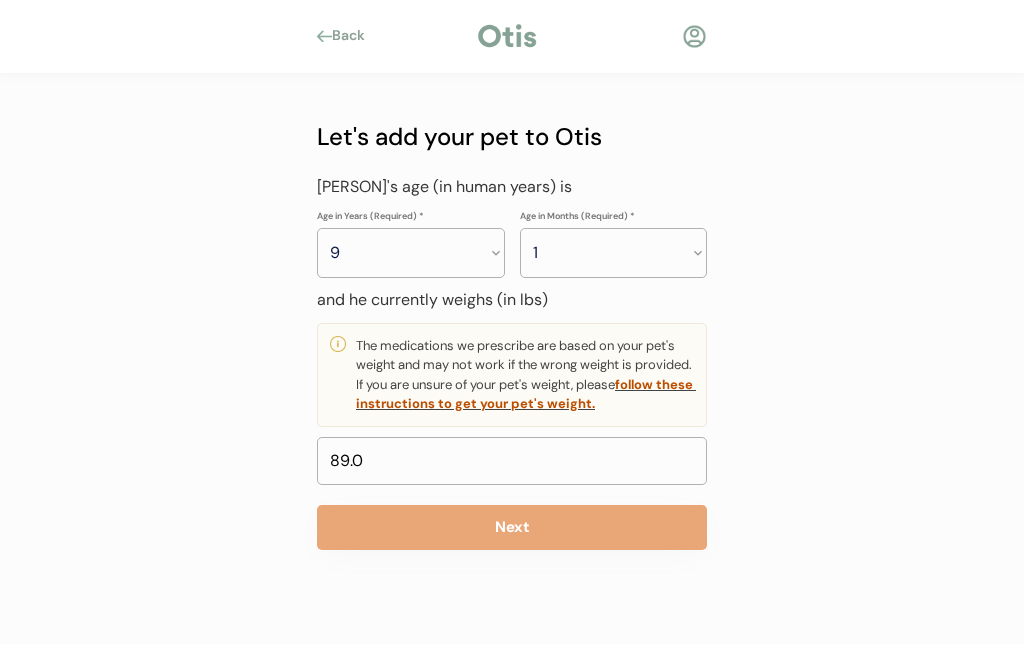 click on "Next" at bounding box center [512, 528] 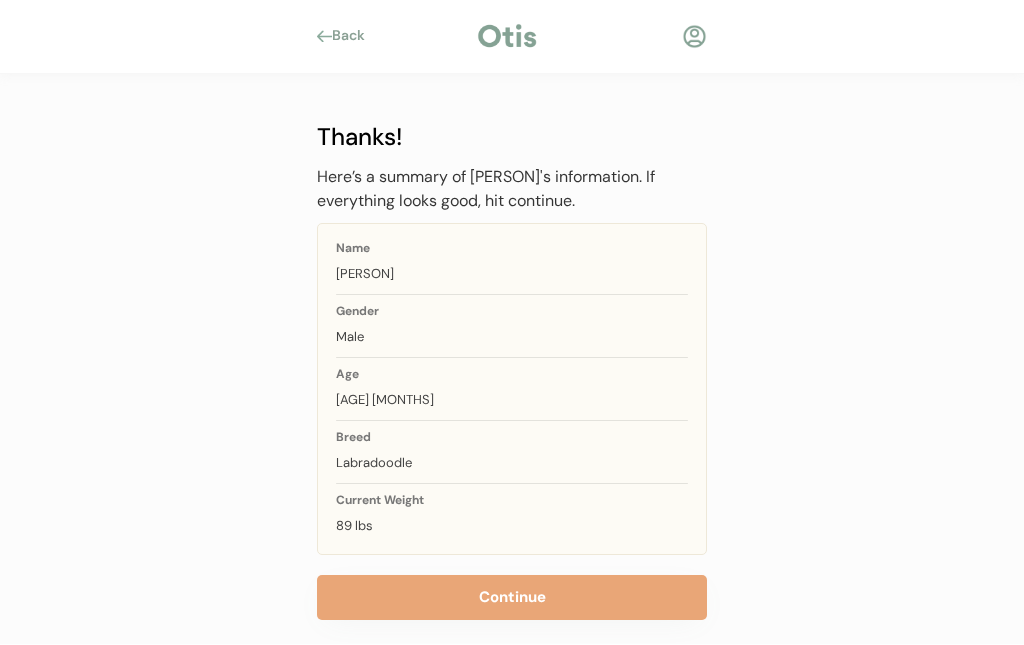 scroll, scrollTop: 1, scrollLeft: 0, axis: vertical 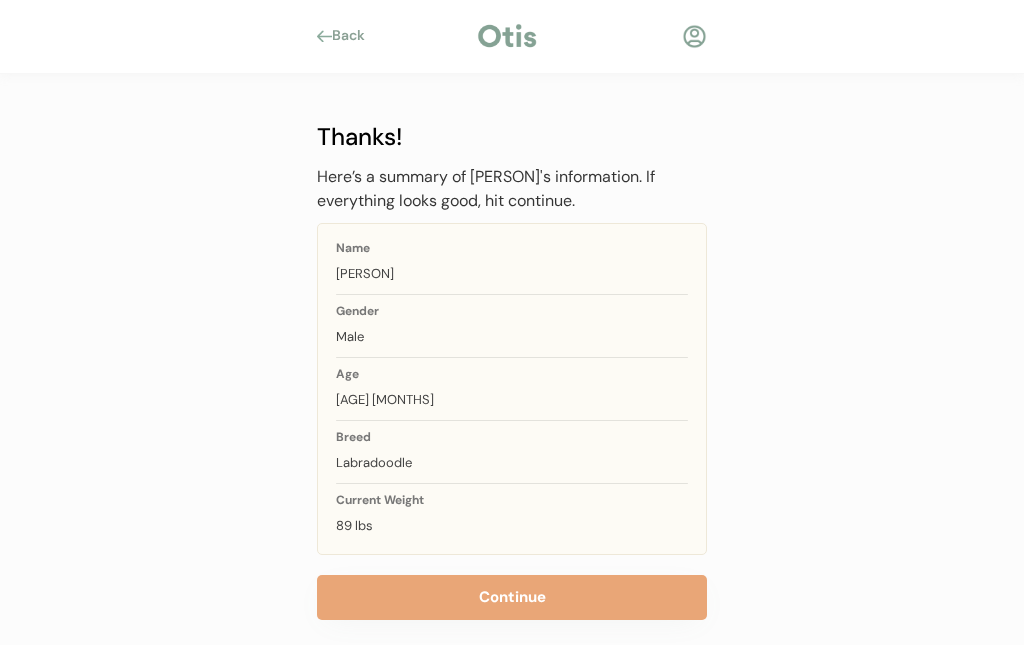 click on "Continue" at bounding box center (512, 597) 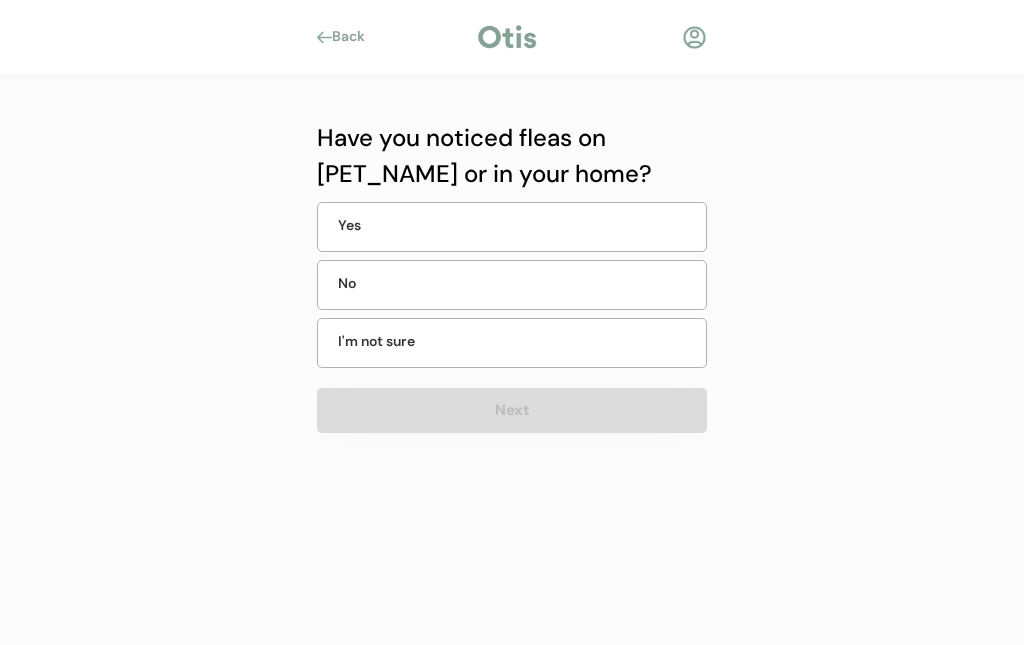scroll, scrollTop: 0, scrollLeft: 0, axis: both 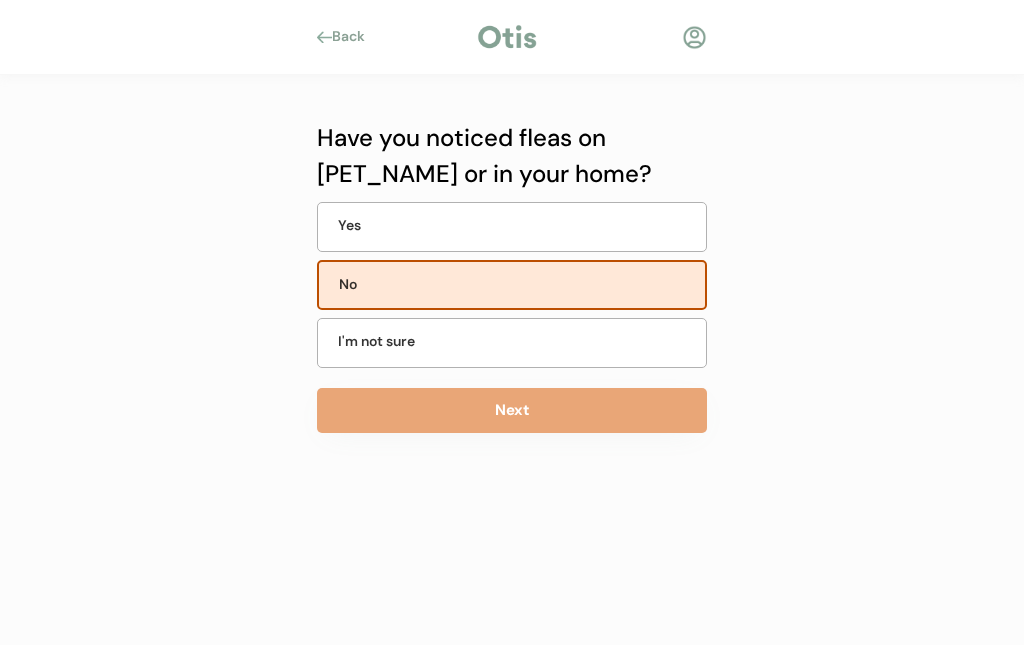 click on "Next" at bounding box center (512, 410) 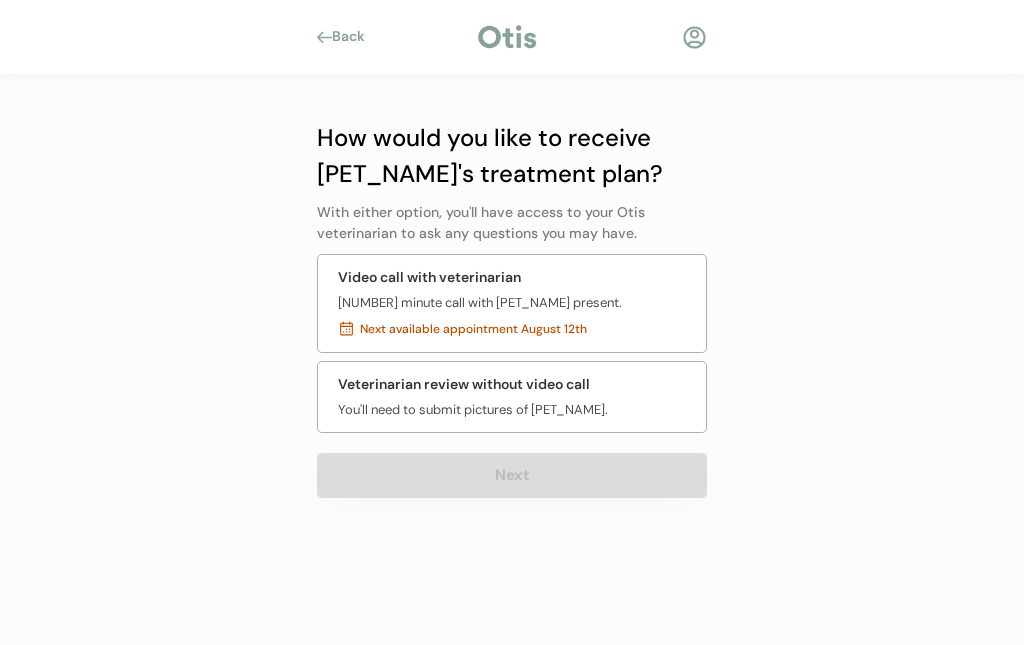 click at bounding box center (694, 37) 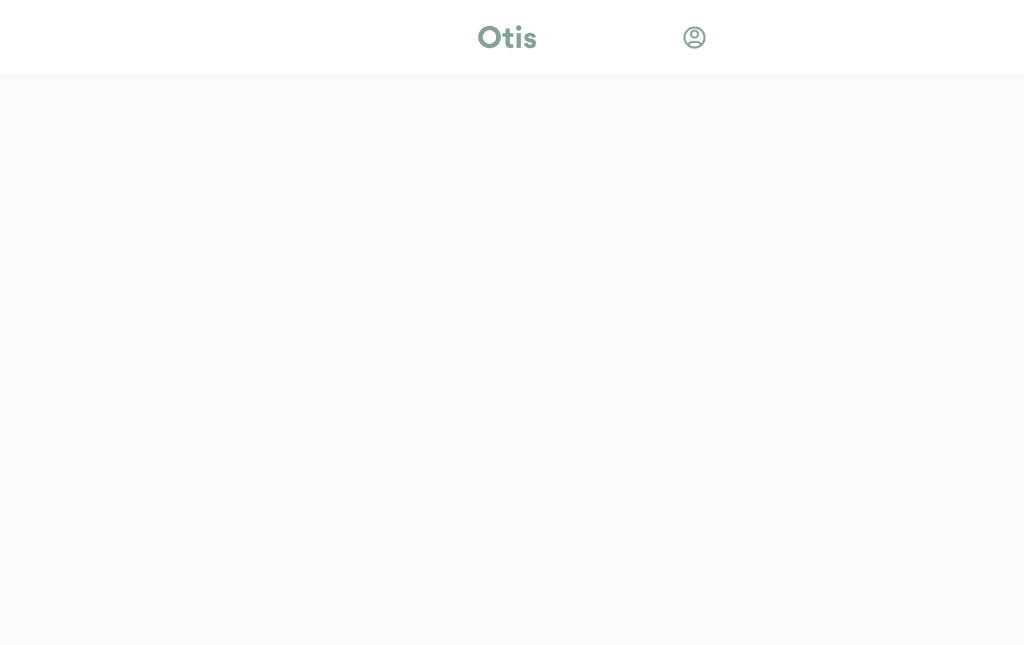 scroll, scrollTop: 0, scrollLeft: 0, axis: both 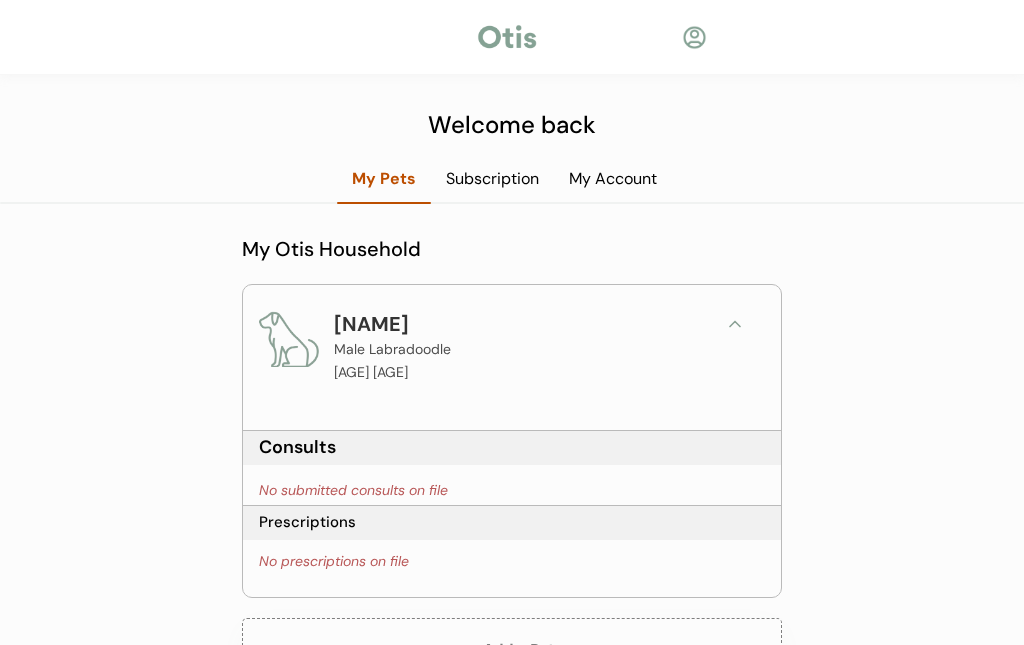 click on "No submitted consults on file Submitted Photos Uploaded Under Review Approved" at bounding box center (512, 485) 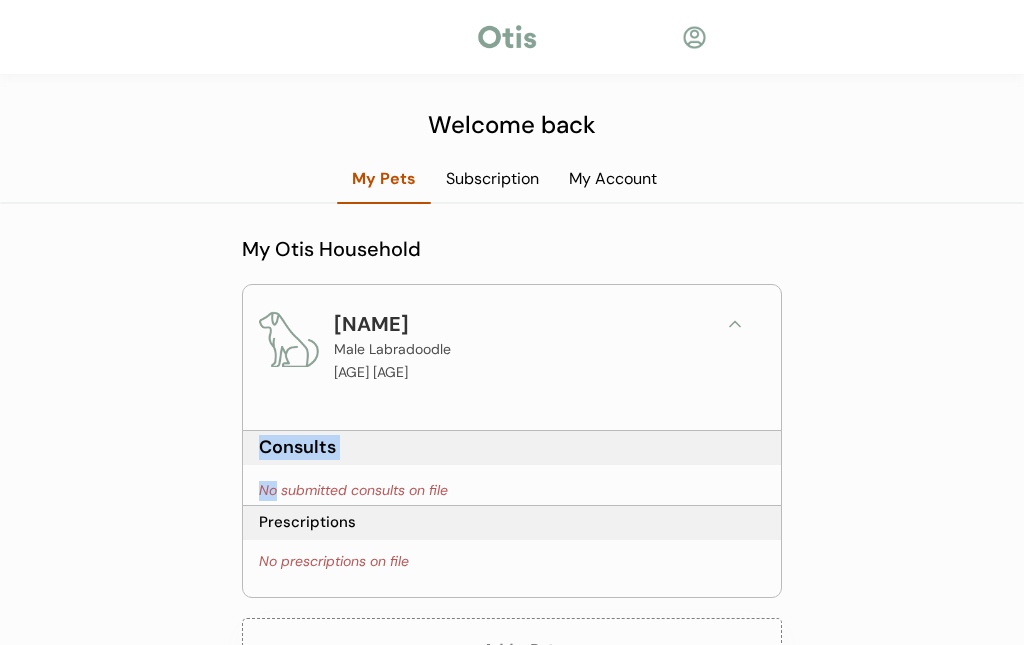 click on "My Otis Household [NAME] Male Labradoodle
[AGE] [AGE]
Consults No submitted consults on file Submitted Photos Uploaded Under Review Approved Prescriptions No prescriptions on file + Add a Pet Create New Consult" 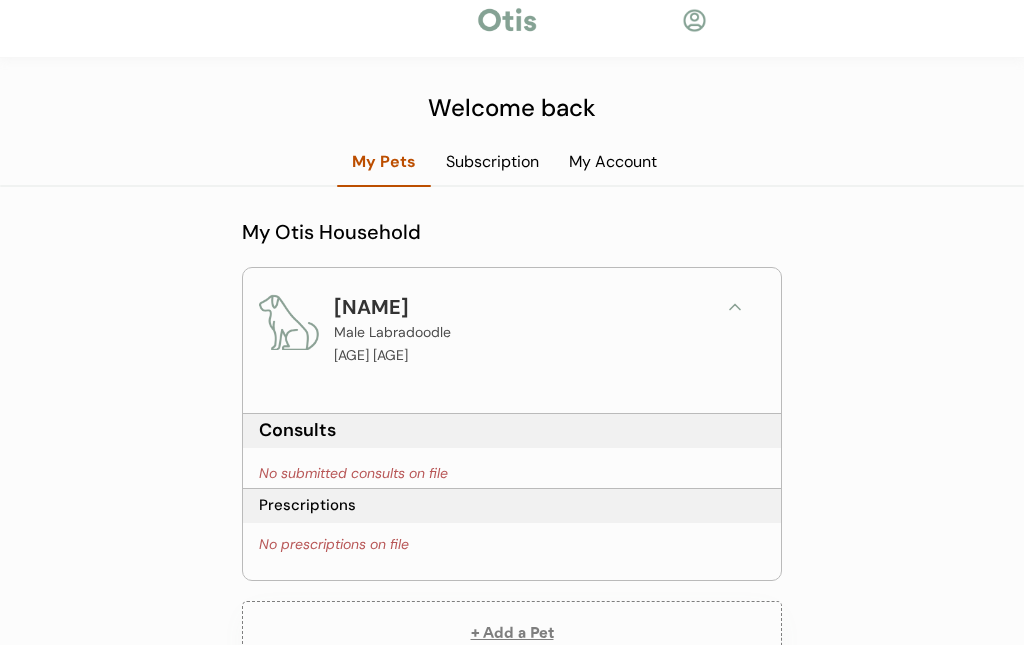 scroll, scrollTop: 0, scrollLeft: 0, axis: both 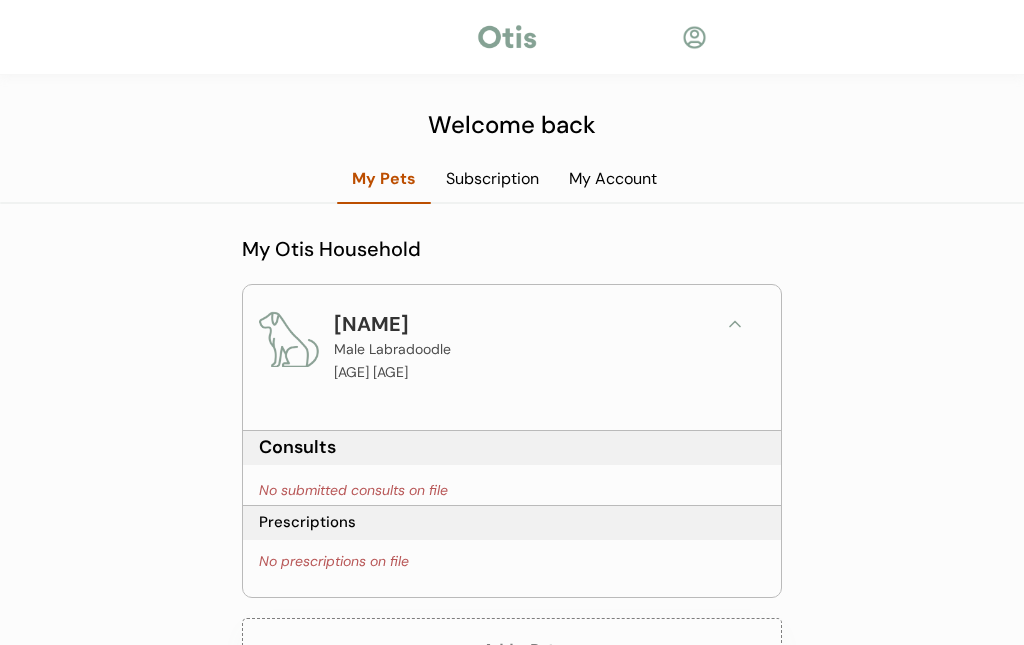 click at bounding box center [735, 324] 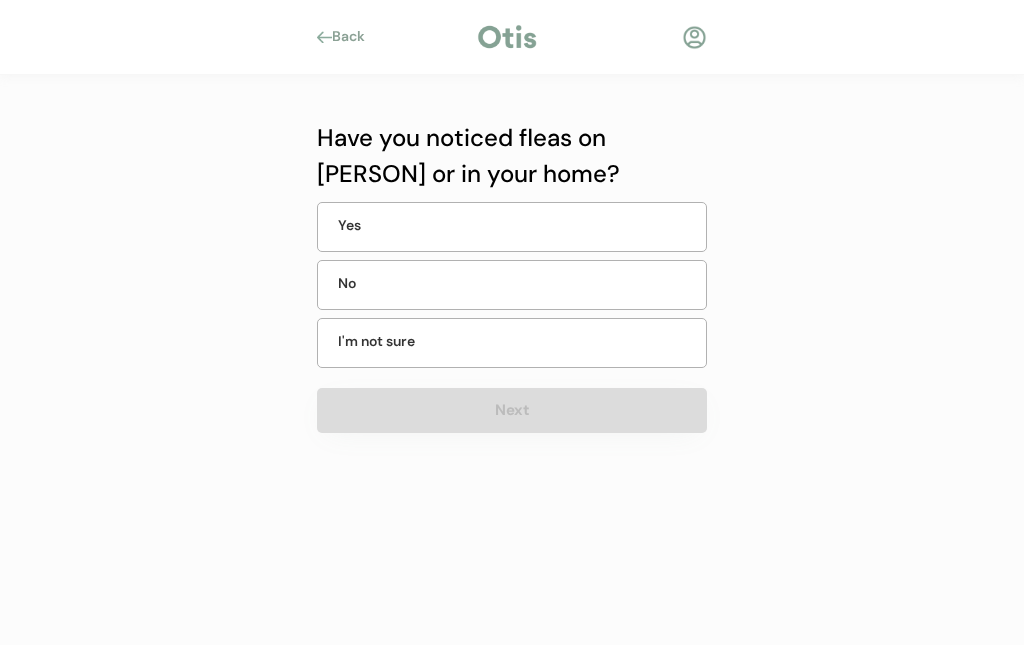 scroll, scrollTop: 0, scrollLeft: 0, axis: both 